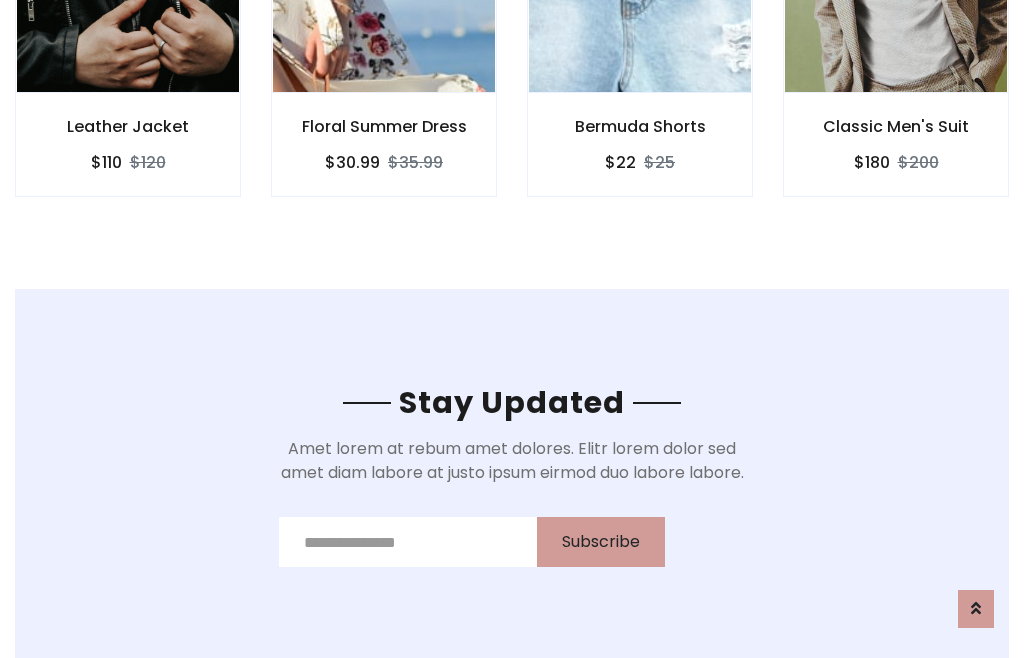 scroll, scrollTop: 3012, scrollLeft: 0, axis: vertical 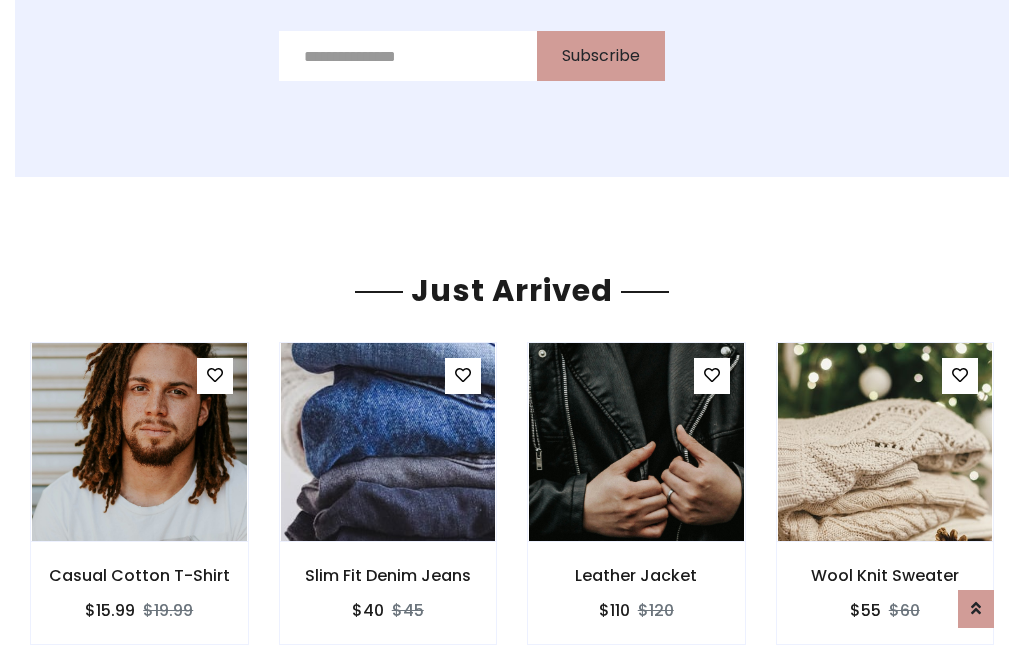 click on "Bermuda Shorts
$22
$25" at bounding box center (640, -428) 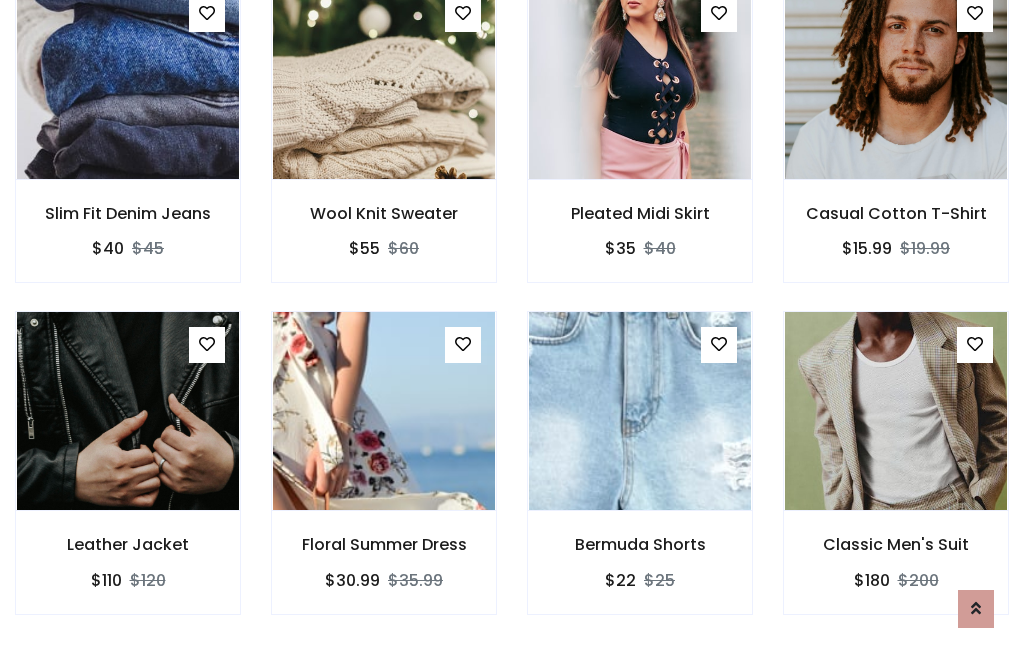 click on "Bermuda Shorts
$22
$25" at bounding box center (640, 476) 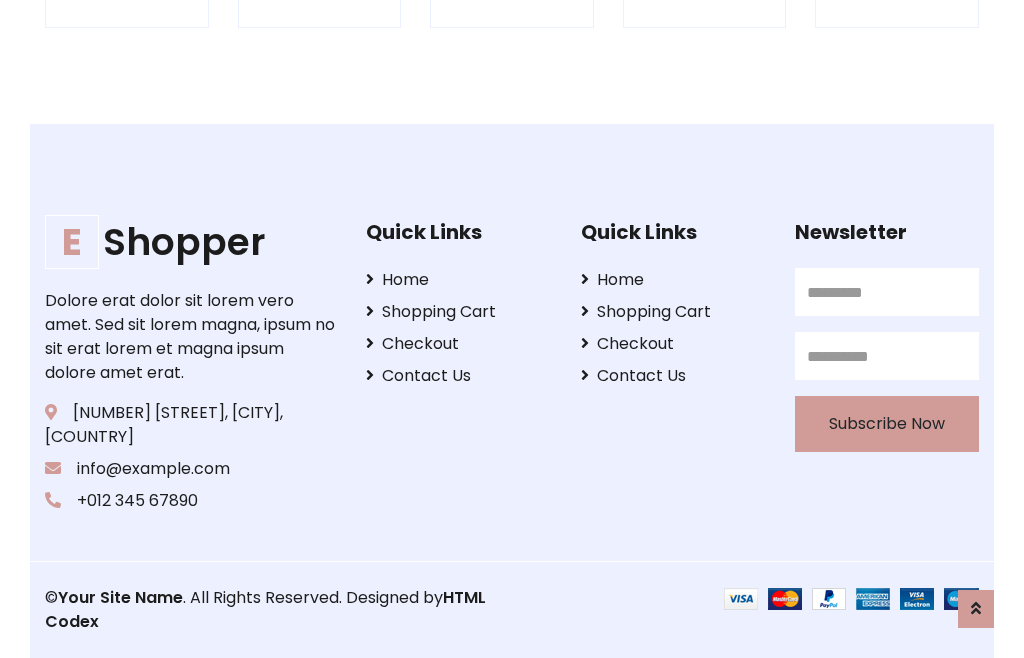 scroll, scrollTop: 3807, scrollLeft: 0, axis: vertical 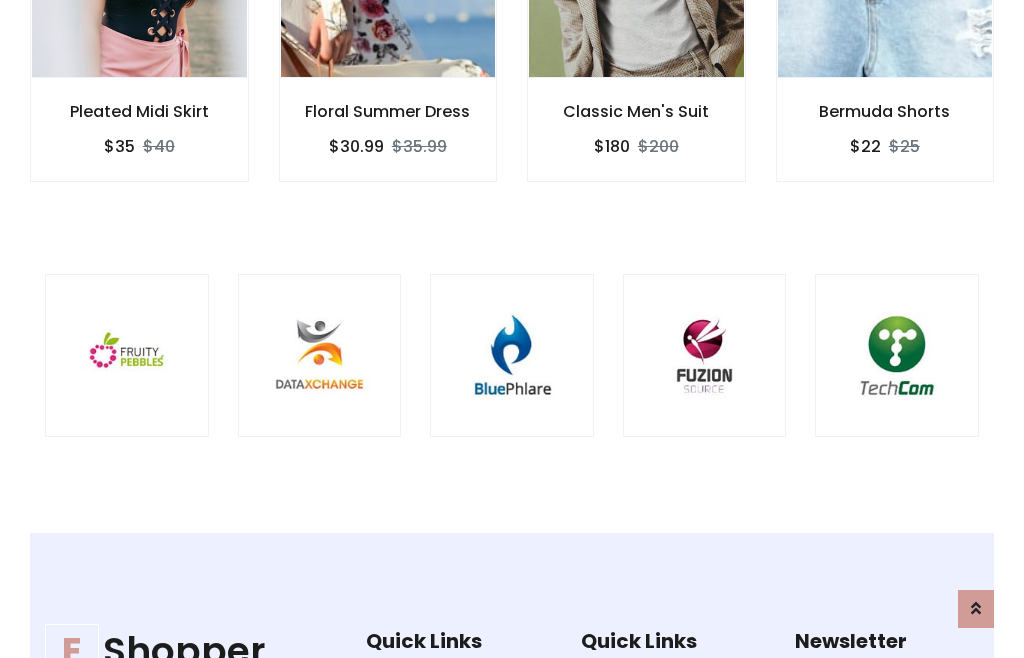 click at bounding box center (512, 356) 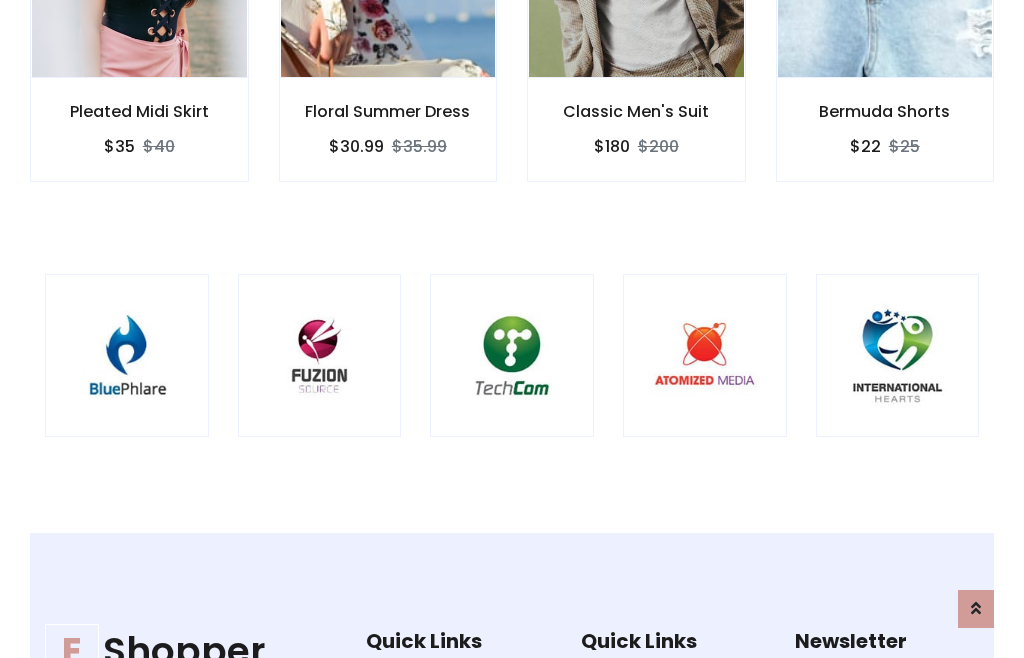click at bounding box center [512, 356] 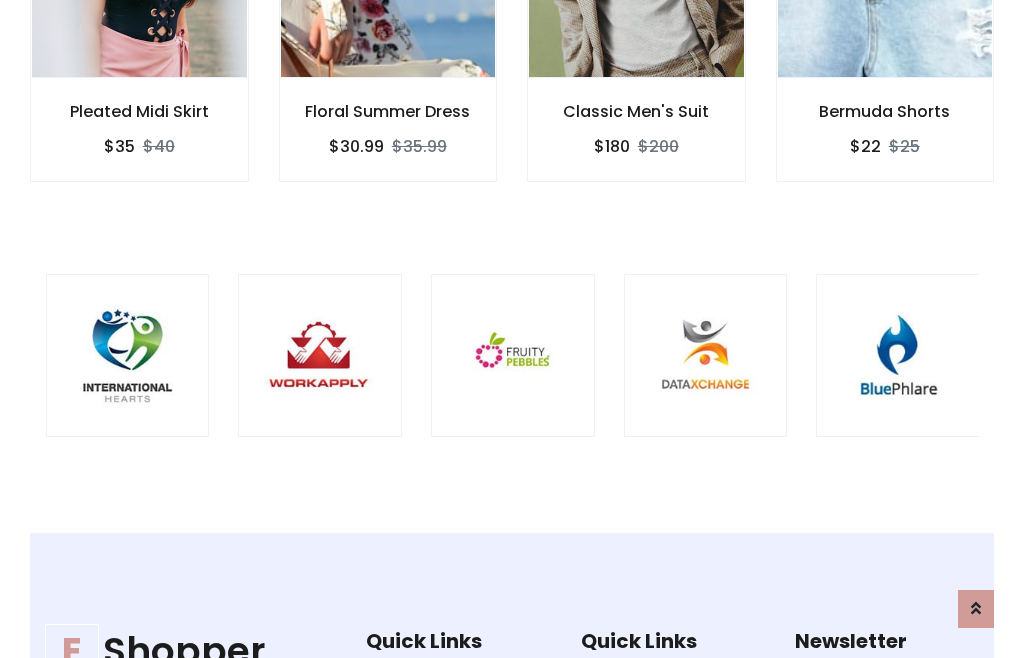 click at bounding box center (513, 356) 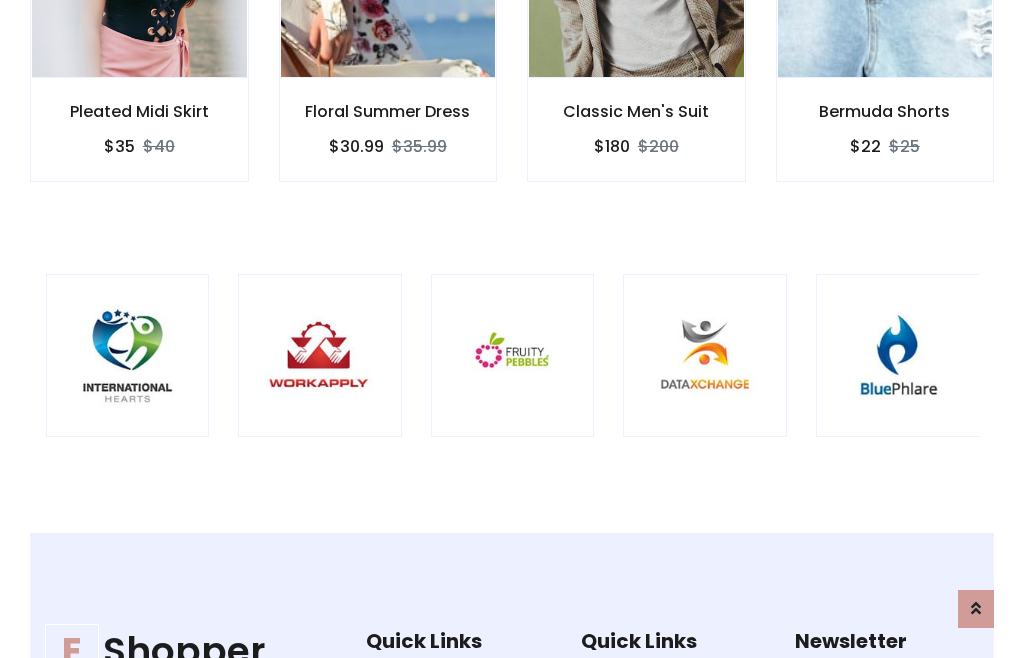 click at bounding box center (513, 356) 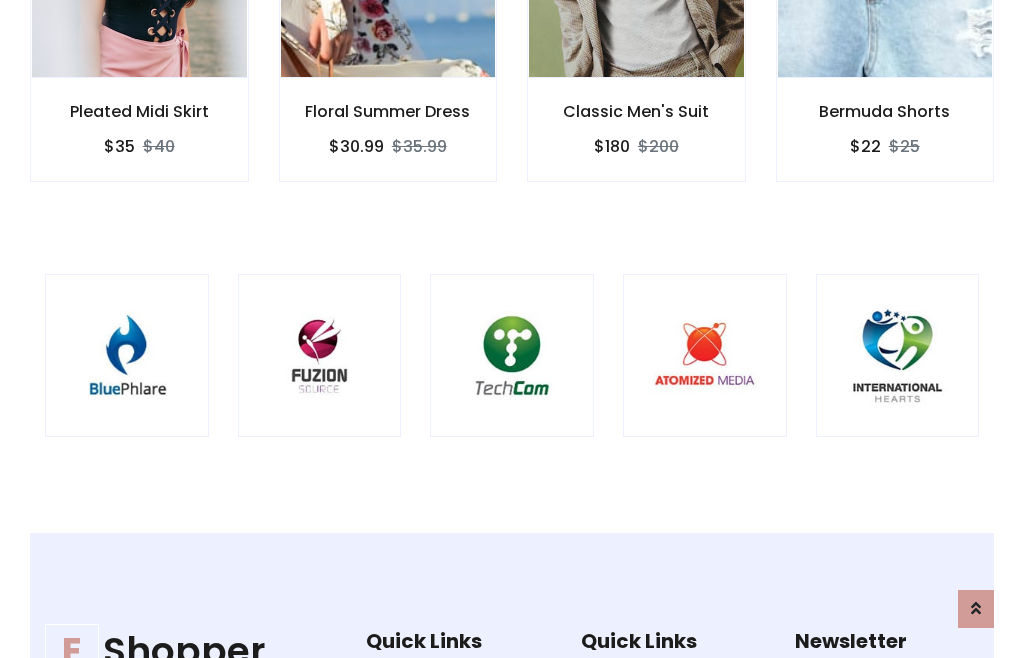 scroll, scrollTop: 0, scrollLeft: 0, axis: both 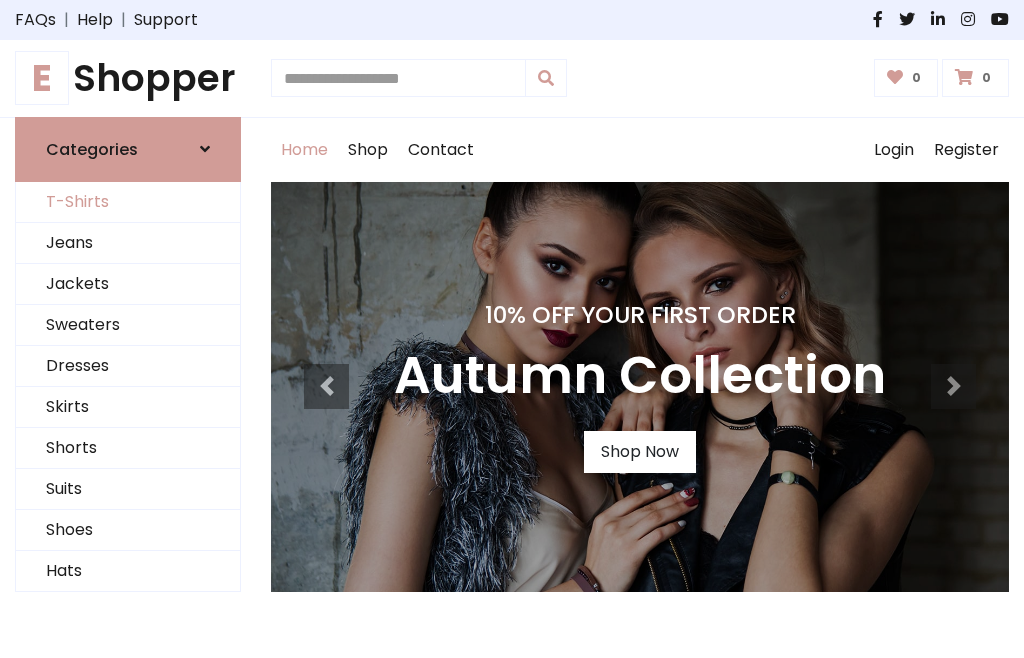 click on "T-Shirts" at bounding box center (128, 202) 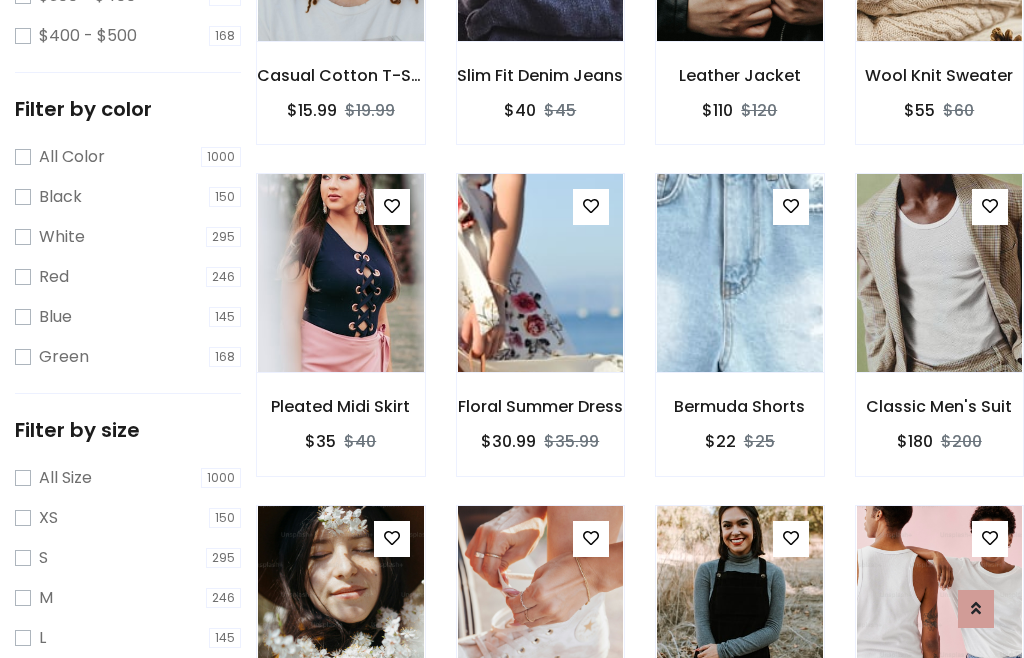 scroll, scrollTop: 185, scrollLeft: 0, axis: vertical 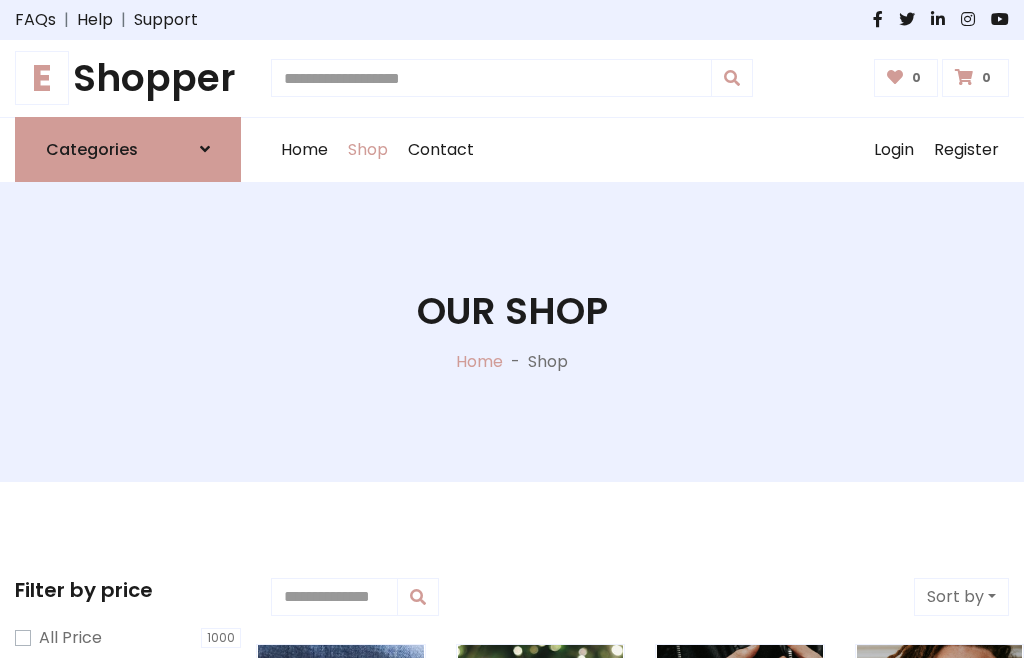 click on "E Shopper" at bounding box center (128, 78) 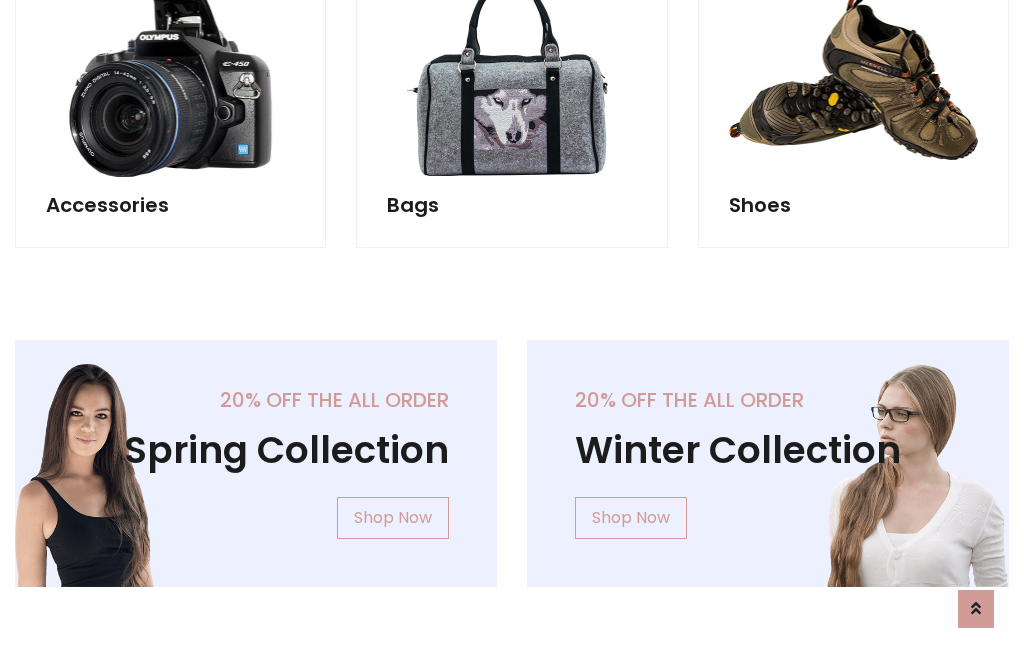 scroll, scrollTop: 1943, scrollLeft: 0, axis: vertical 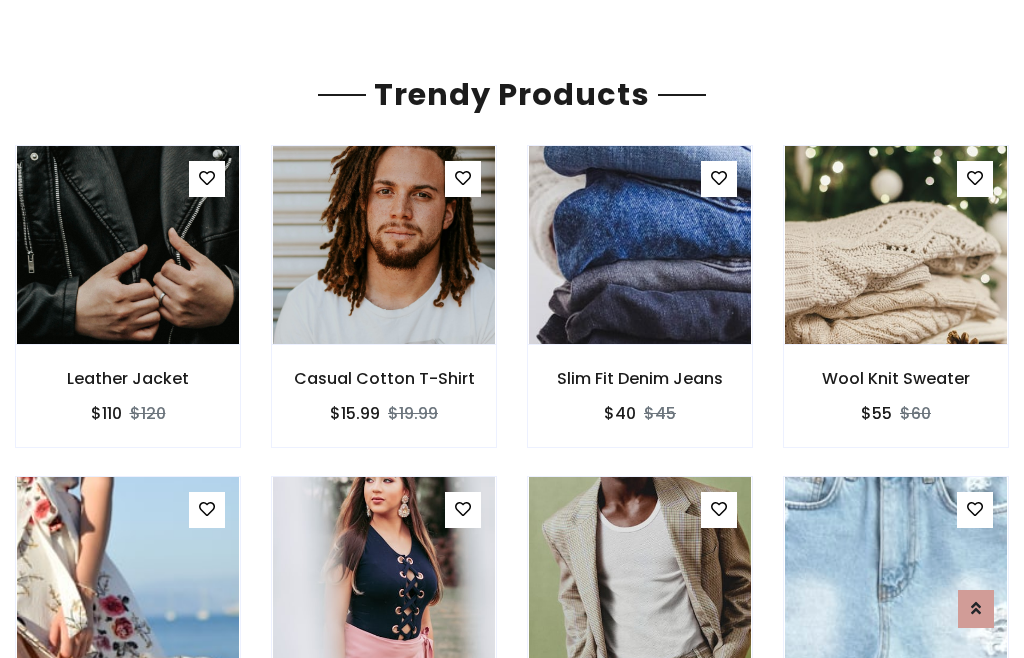 click on "Shop" at bounding box center [368, -1793] 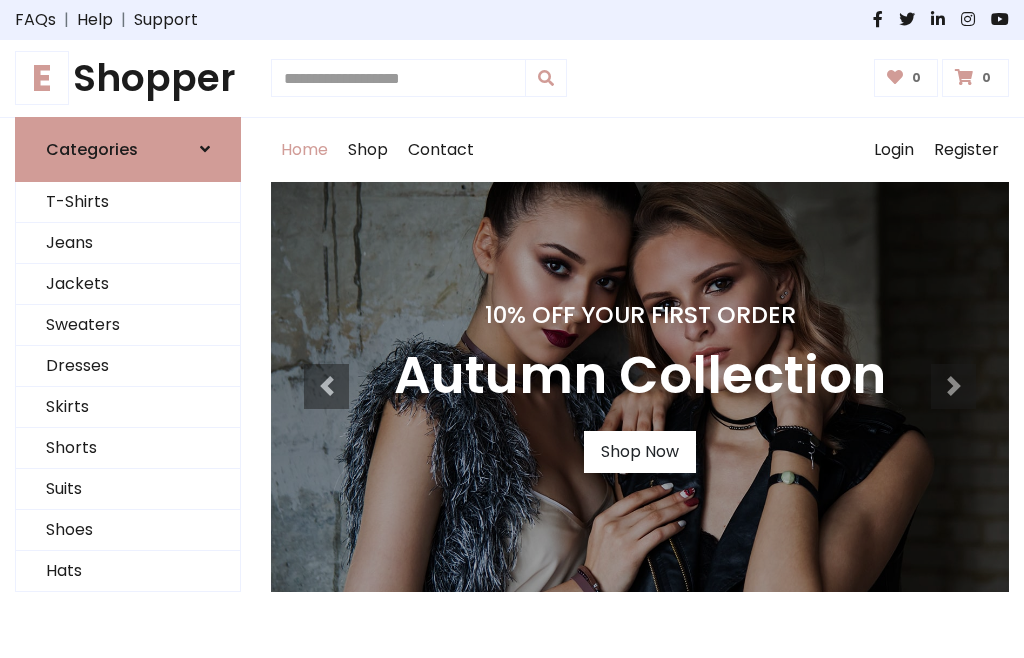 scroll, scrollTop: 656, scrollLeft: 0, axis: vertical 